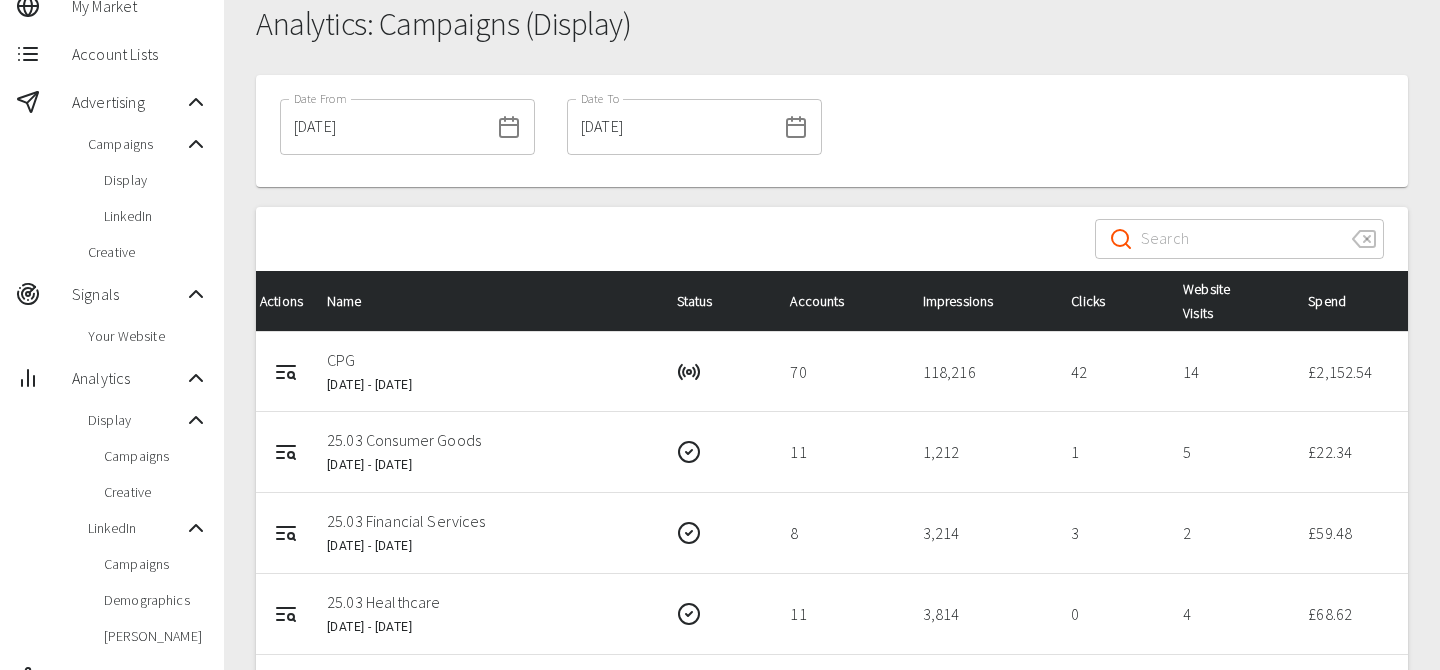 scroll, scrollTop: 0, scrollLeft: 0, axis: both 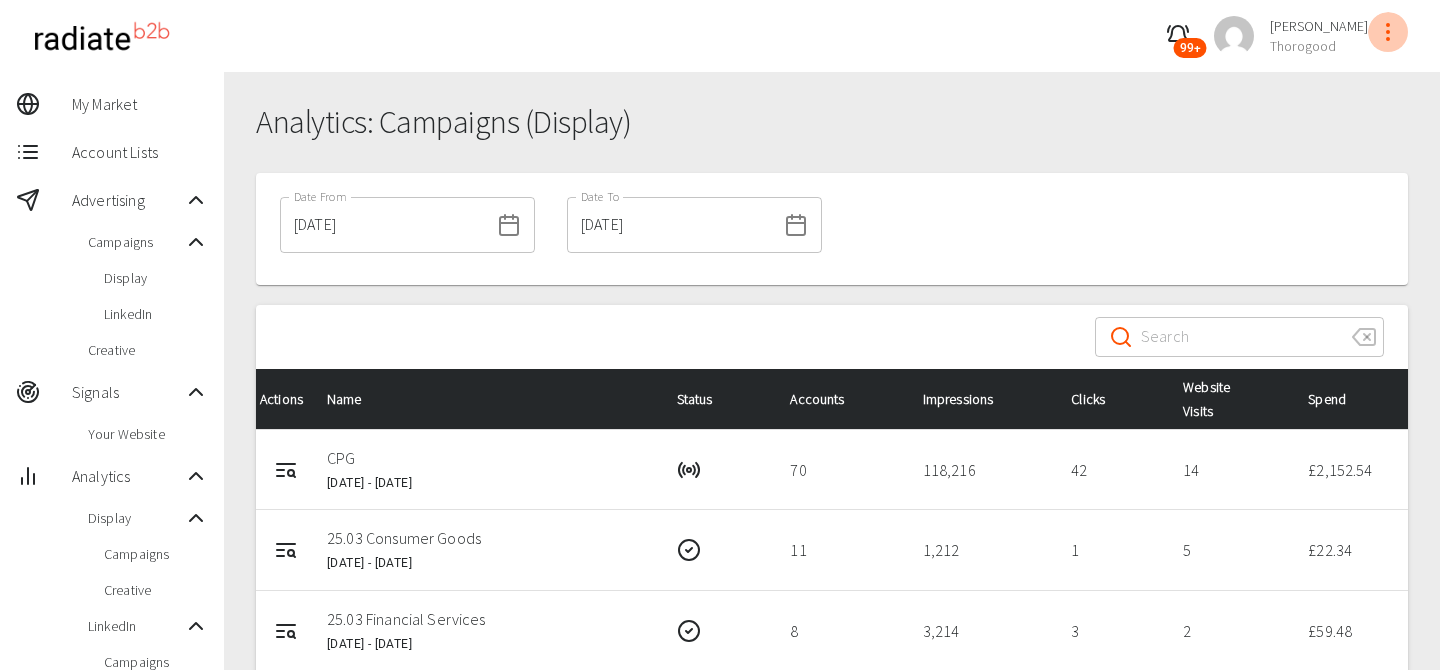 click 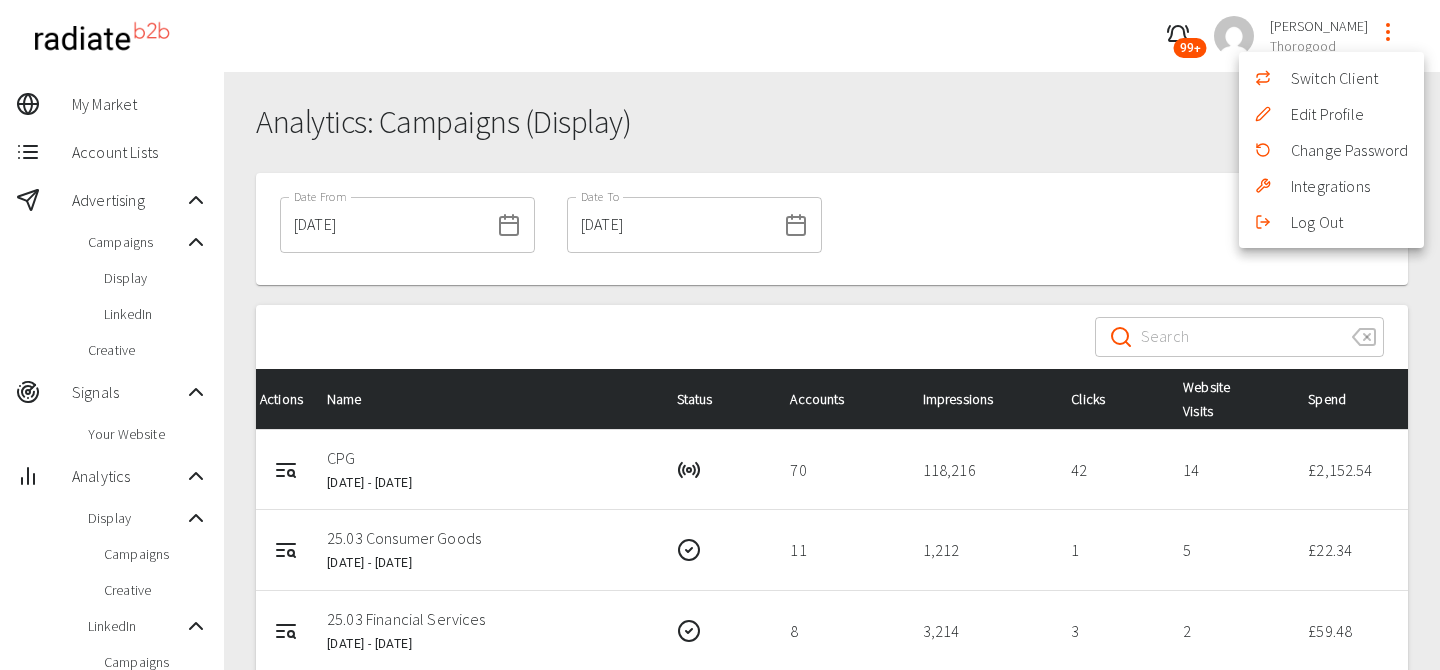 click on "Switch Client" at bounding box center (1331, 78) 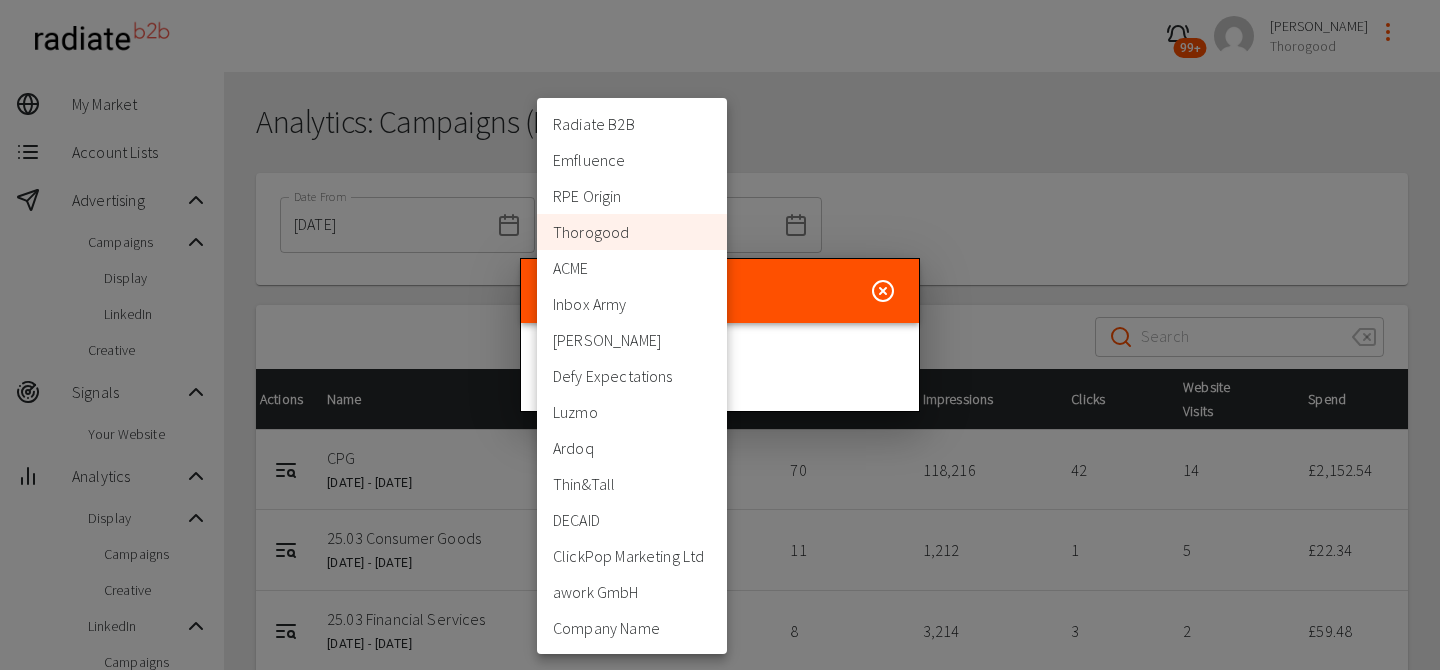 click on "99+ Riaz Kanani Thorogood My Market Account Lists Advertising Campaigns Display LinkedIn Creative Signals Your Website Analytics Display Campaigns Creative LinkedIn Campaigns Demographics Trevor Settings Admin Tools Data Health Check Analytics: Campaigns (Display) Date From 15/04/2025 Date From Date To 15/07/2025 Date To ​ ​ Actions Name Status Accounts Impressions Clicks Website Visits Spend CPG  18 May 2025   -   31 Jul 2025 70 118,216 42 14 £ 2,152.54 25.03 Consumer Goods 5 Mar 2025   -   30 Apr 2025 11 1,212 1 5 £ 22.34 25.03 Financial Services 5 Mar 2025   -   30 Apr 2025 8 3,214 3 2 £ 59.48 25.03 Healthcare 6 Mar 2025   -   30 Apr 2025 11 3,814 0 4 £ 68.62 24.12 CPG Retailer 20 Dec 2024   -   31 Jan 2025 3 0 0 2 £ 0 24.10 Plastics - Sustainability 25 Oct 2024   -   19 Dec 2024 3 0 0 2 £ 0 24.04 Insurance 4 Apr 2024   -   14 Jun 2024 0 0 0 0 £ 0 24.03 Consumer Goods 7 Mar 2024   -   14 Jun 2024 0 0 0 0 £ 0 24.04 Communication 4 Apr 2024   -   14 Jun 2024 0 0 0 0 £ 0 24.03 Pharma 15 Mar 2024" at bounding box center [720, 662] 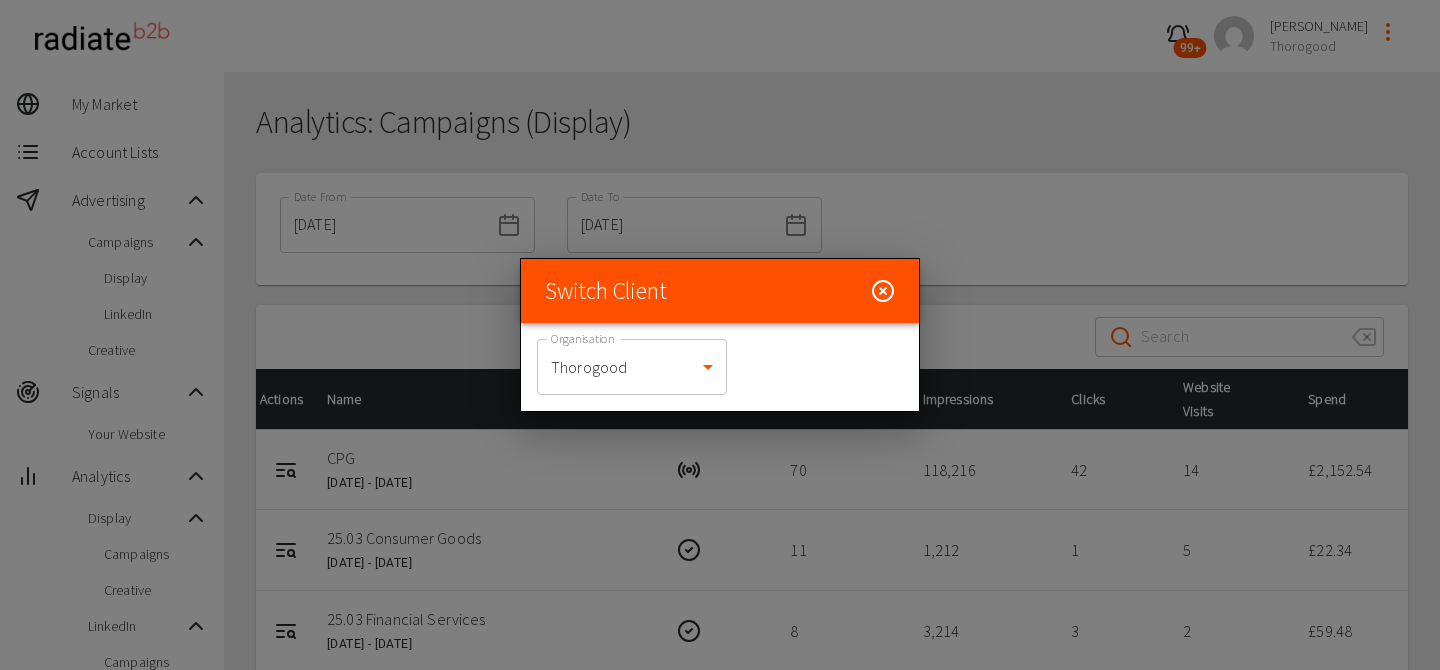 click at bounding box center [720, 335] 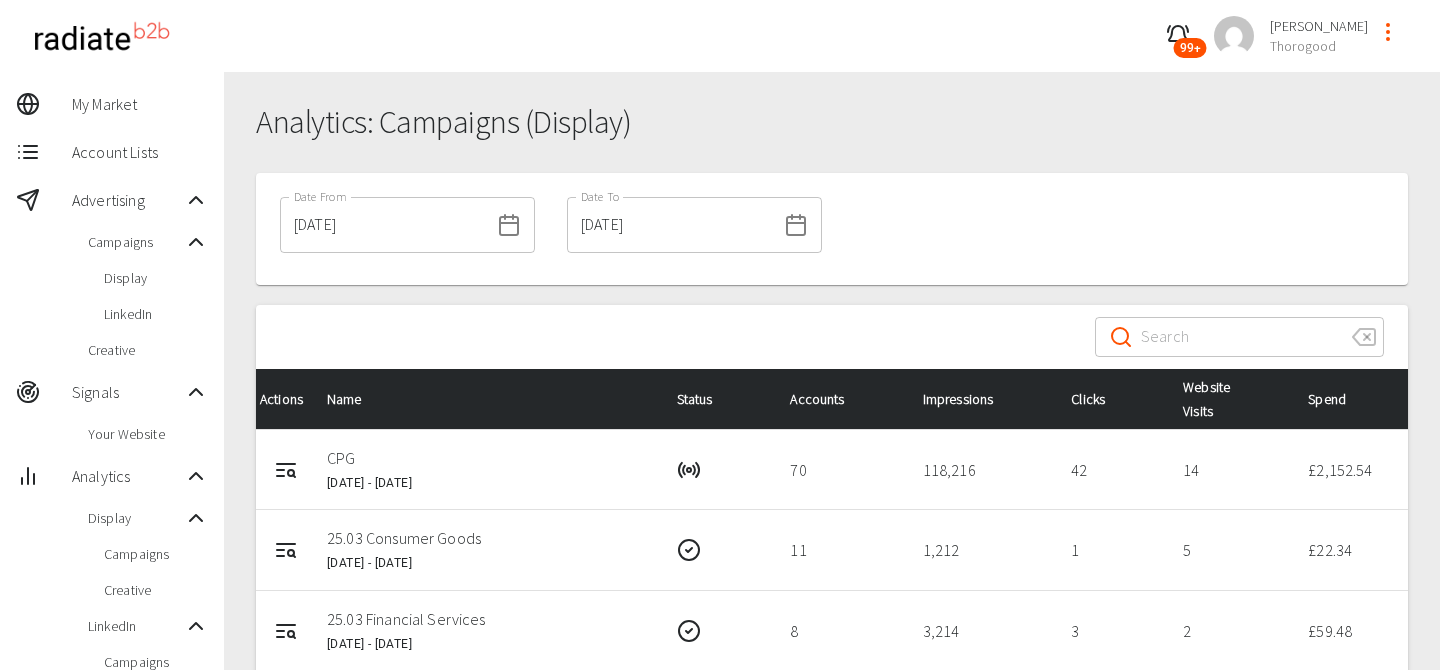 type 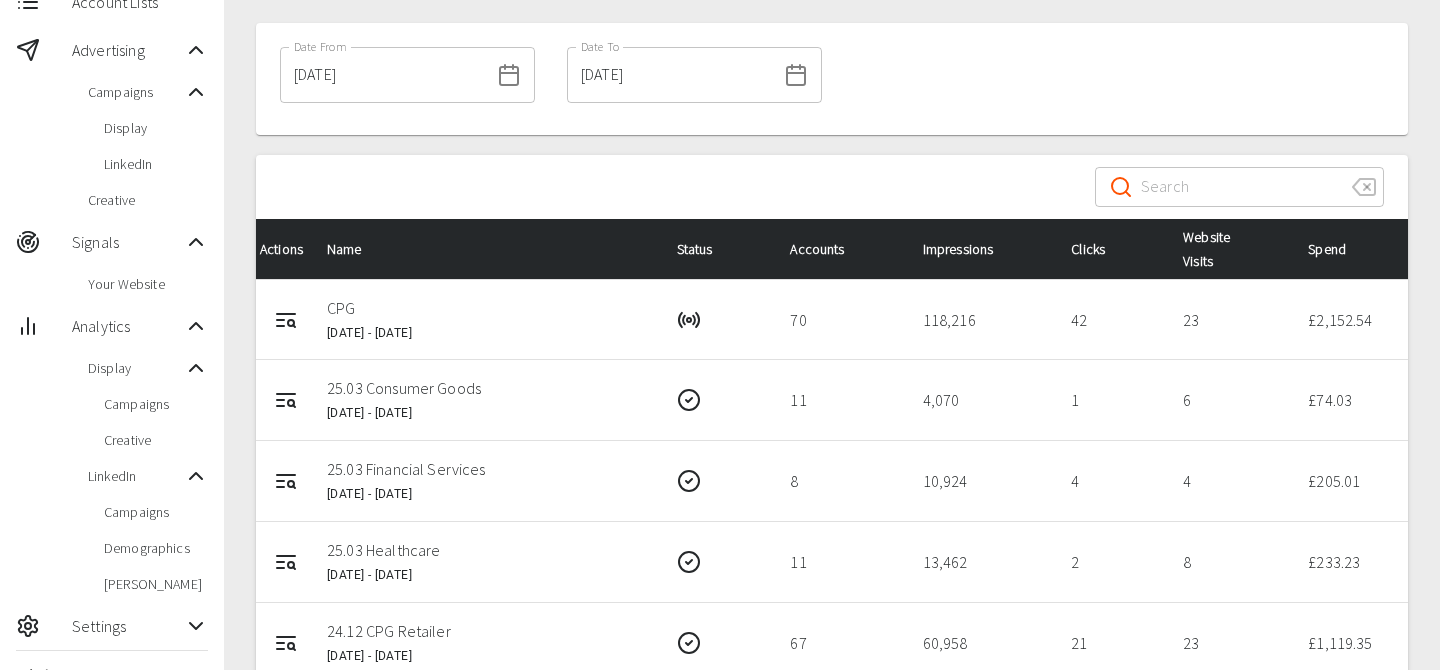 scroll, scrollTop: 141, scrollLeft: 0, axis: vertical 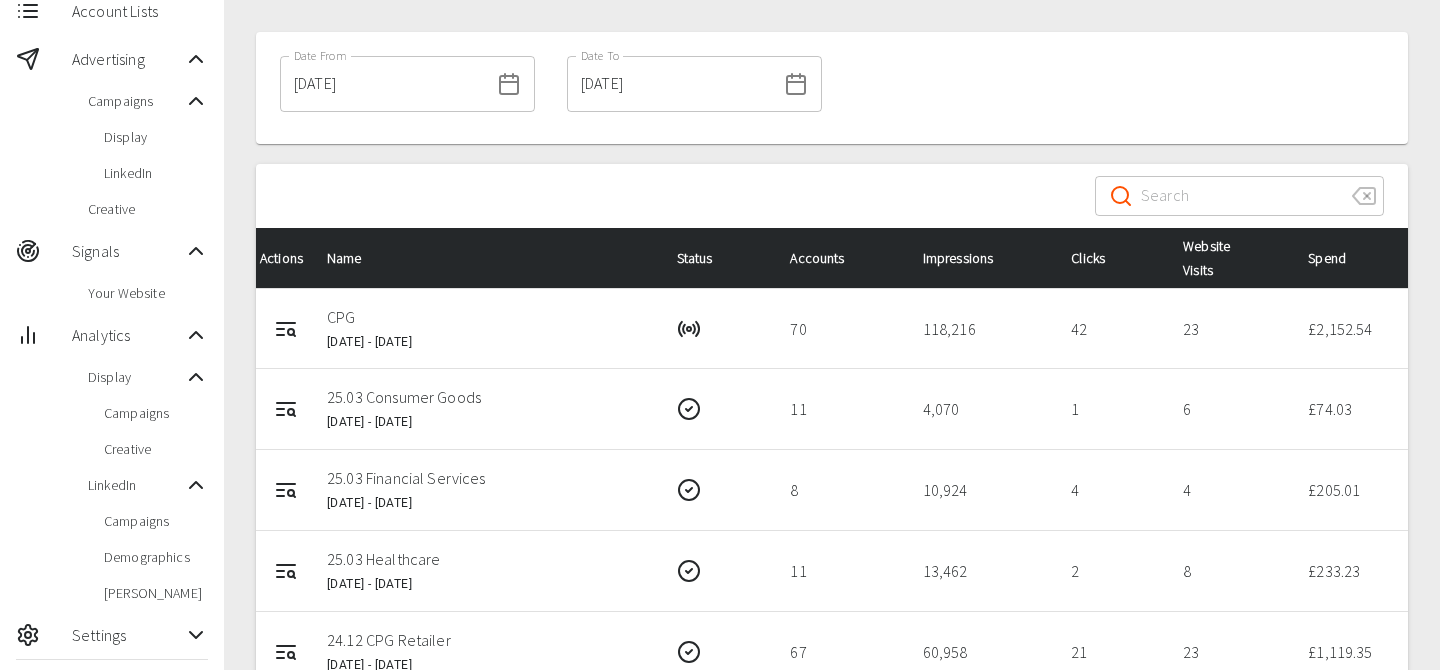 drag, startPoint x: 283, startPoint y: 329, endPoint x: 305, endPoint y: 279, distance: 54.626 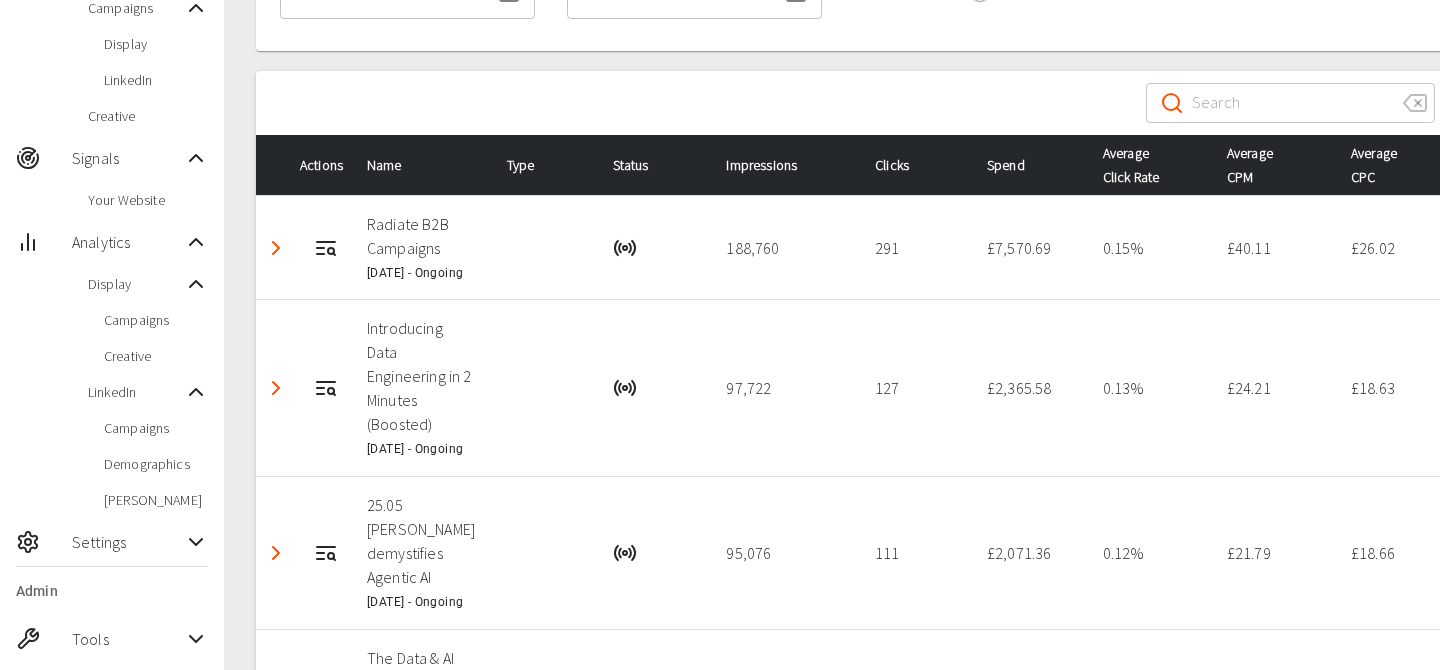 scroll, scrollTop: 242, scrollLeft: 0, axis: vertical 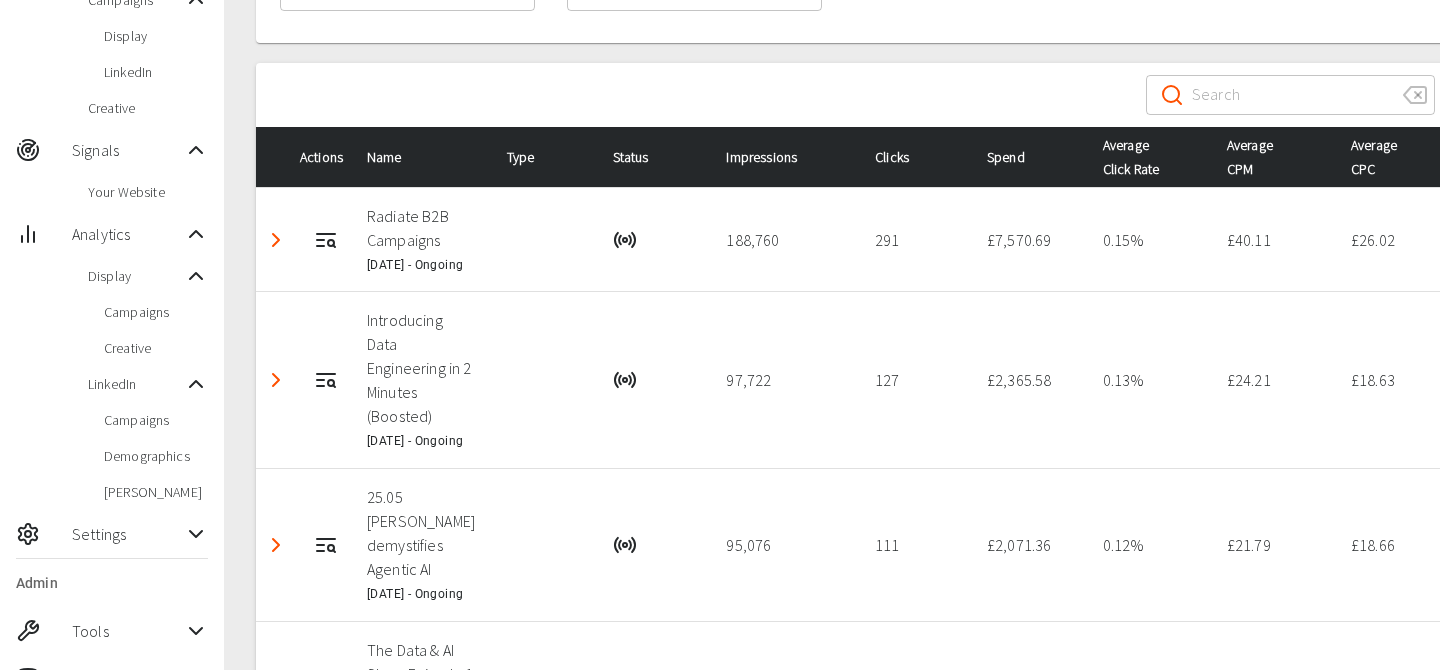 click 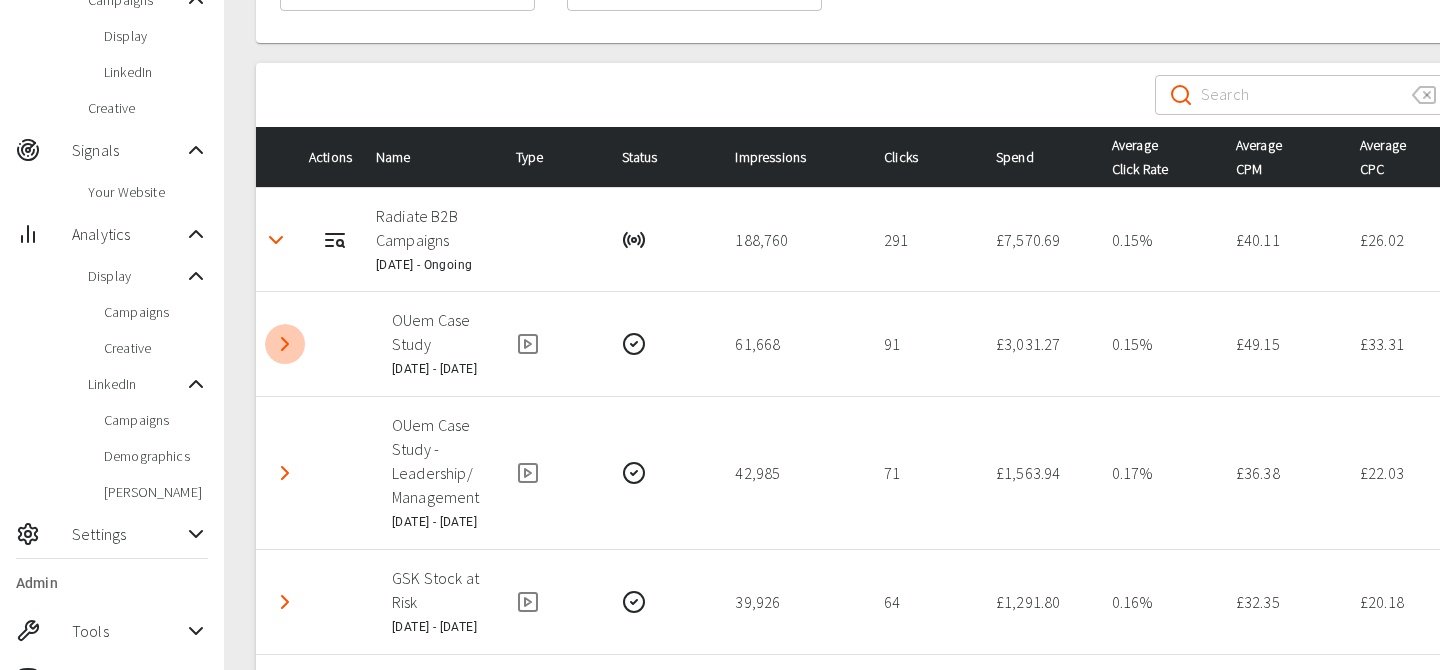click at bounding box center [285, 344] 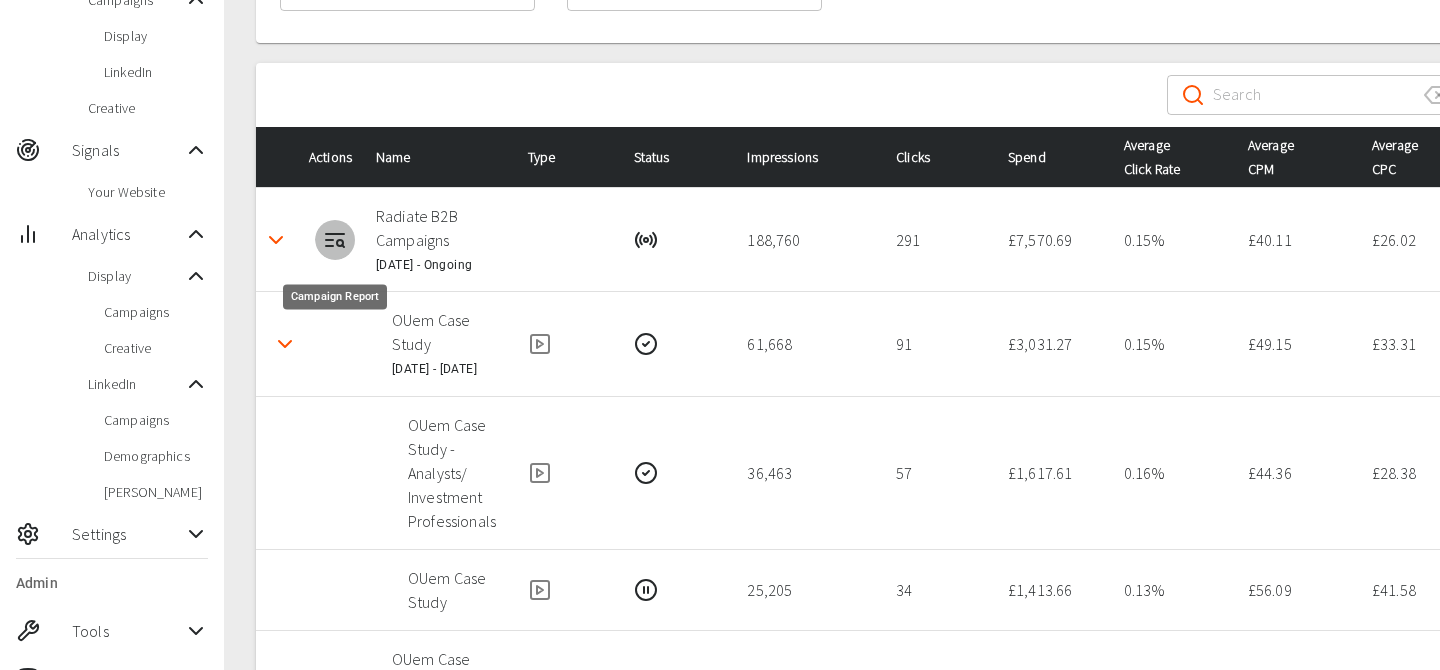 click 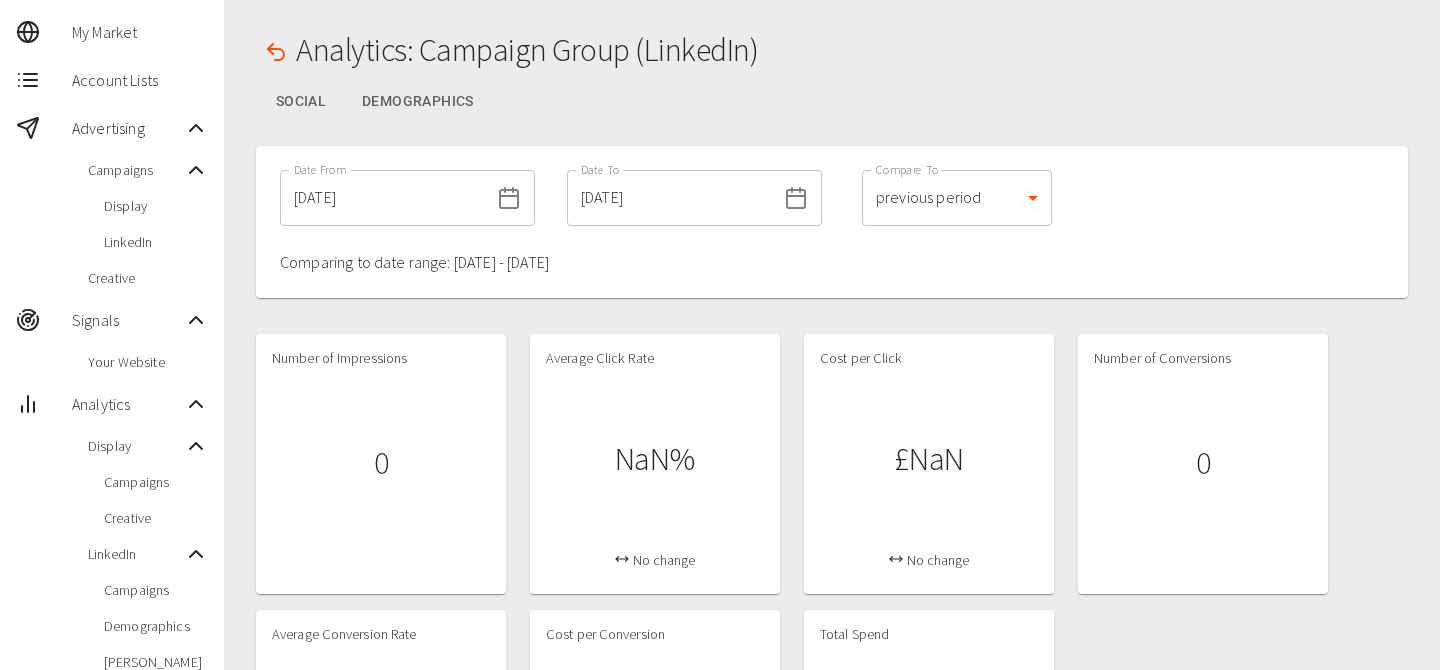 scroll, scrollTop: 69, scrollLeft: 0, axis: vertical 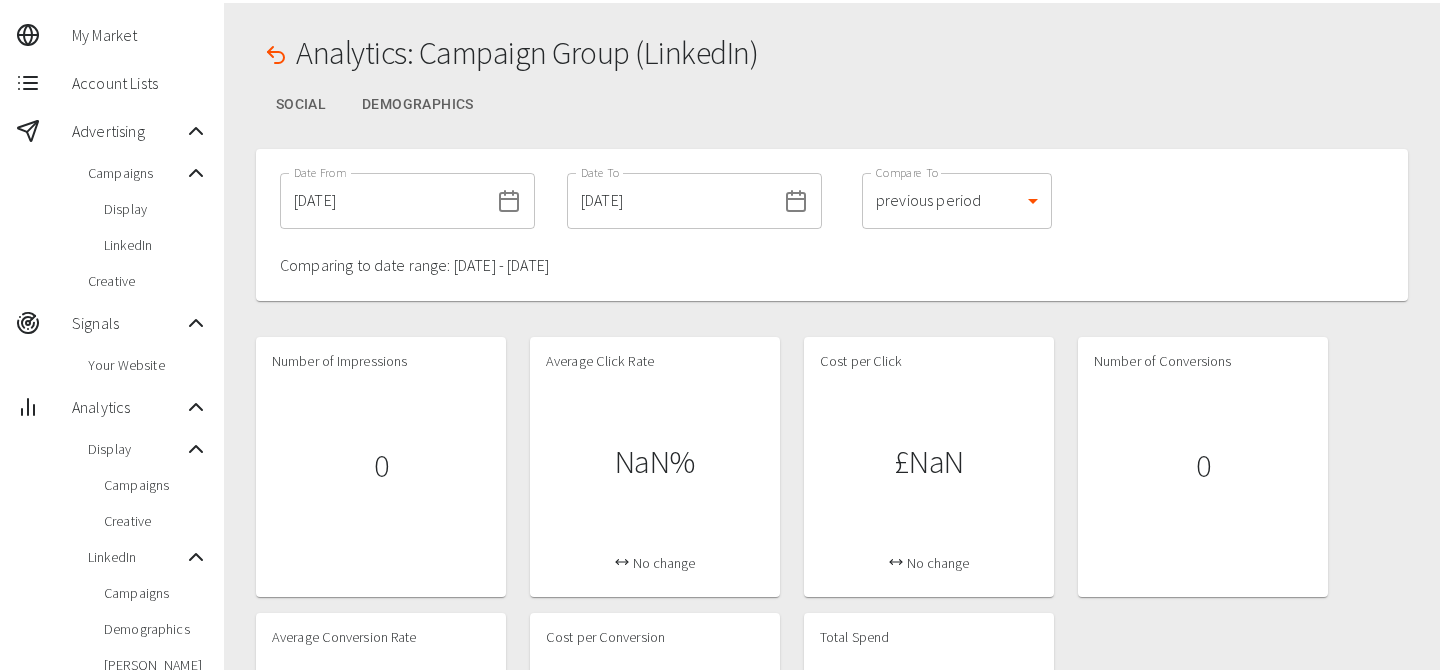 click on "Demographics" at bounding box center (418, 105) 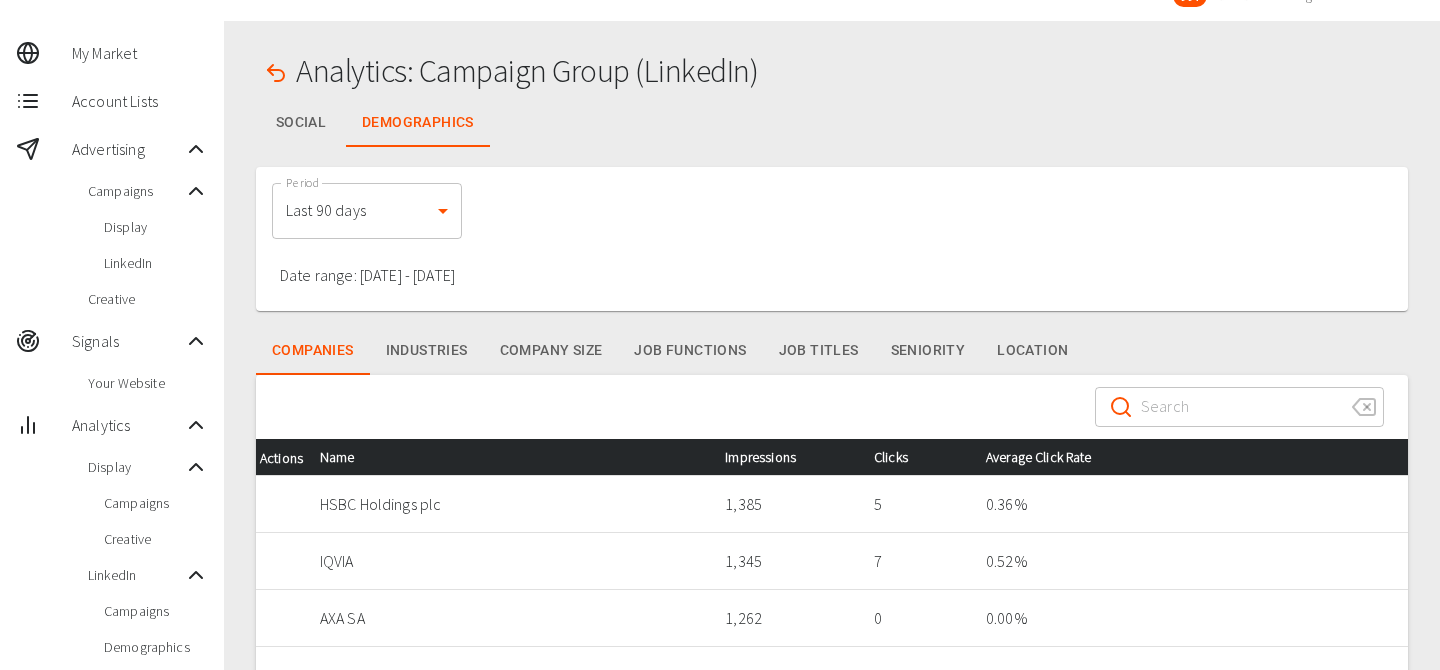 scroll, scrollTop: 50, scrollLeft: 0, axis: vertical 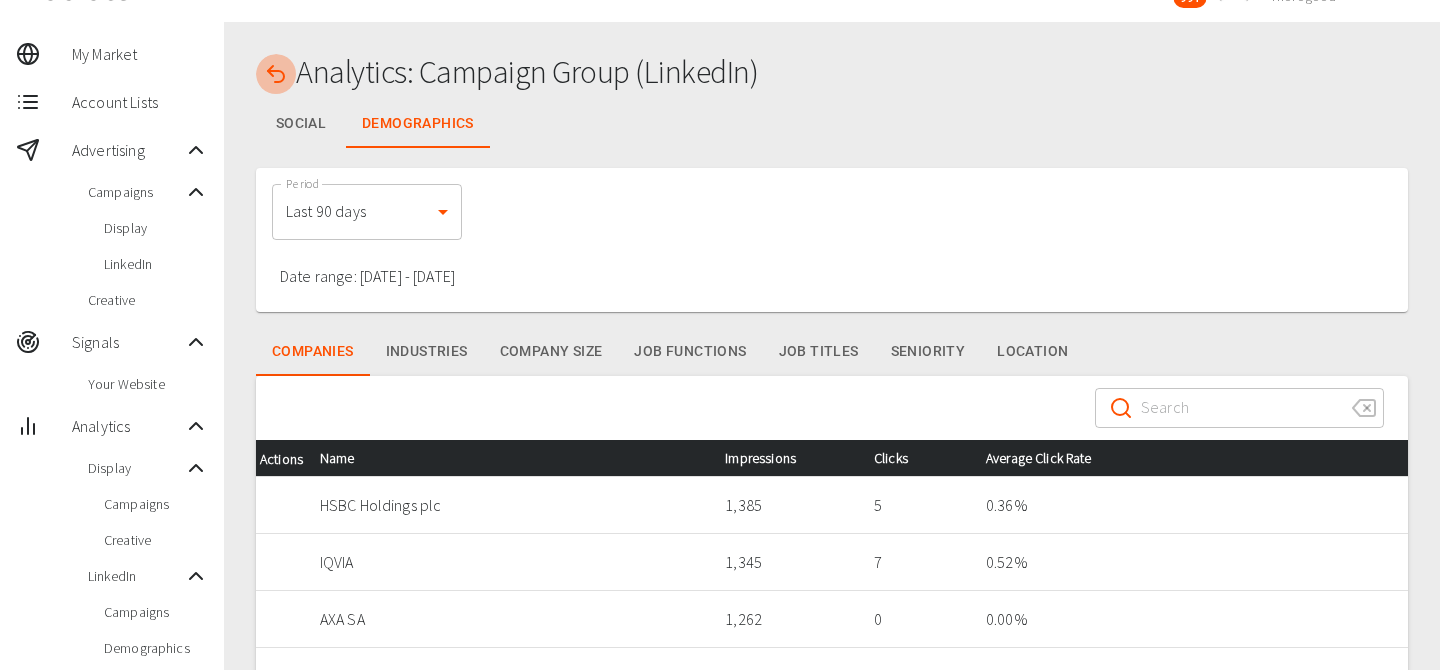 click 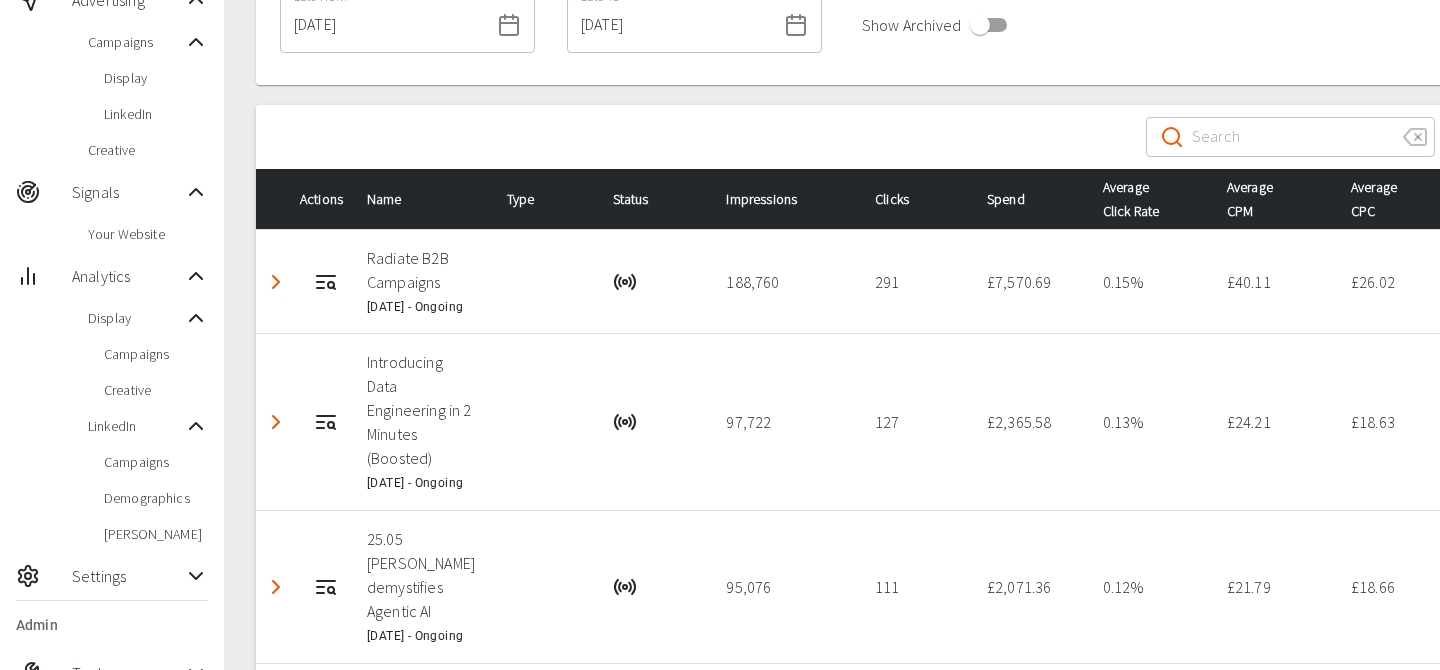 scroll, scrollTop: 201, scrollLeft: 0, axis: vertical 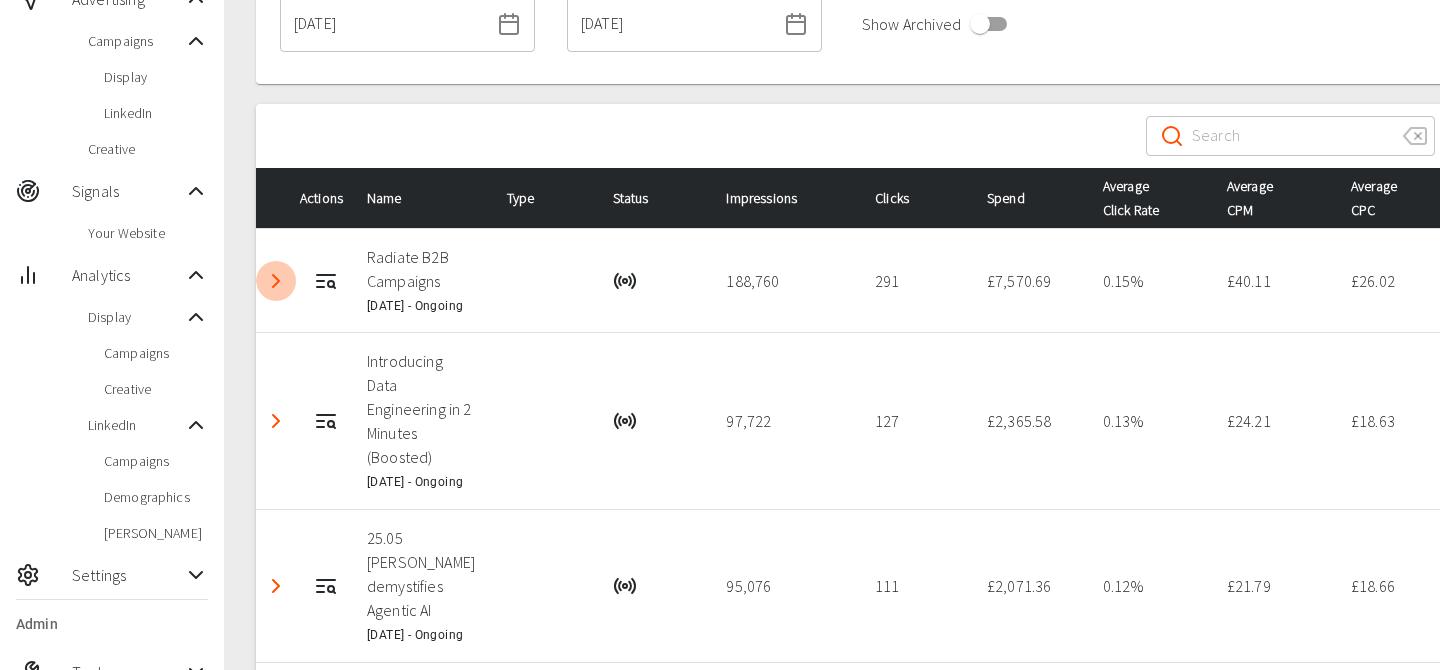 click 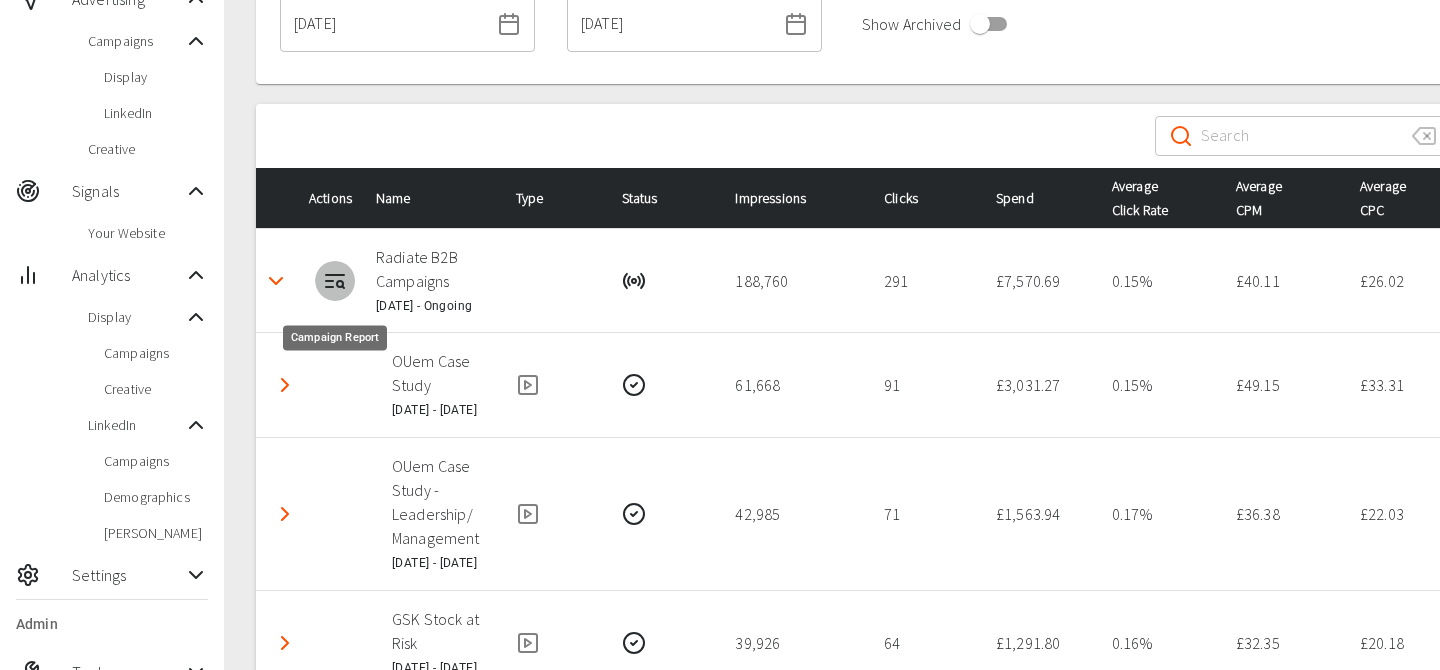 click 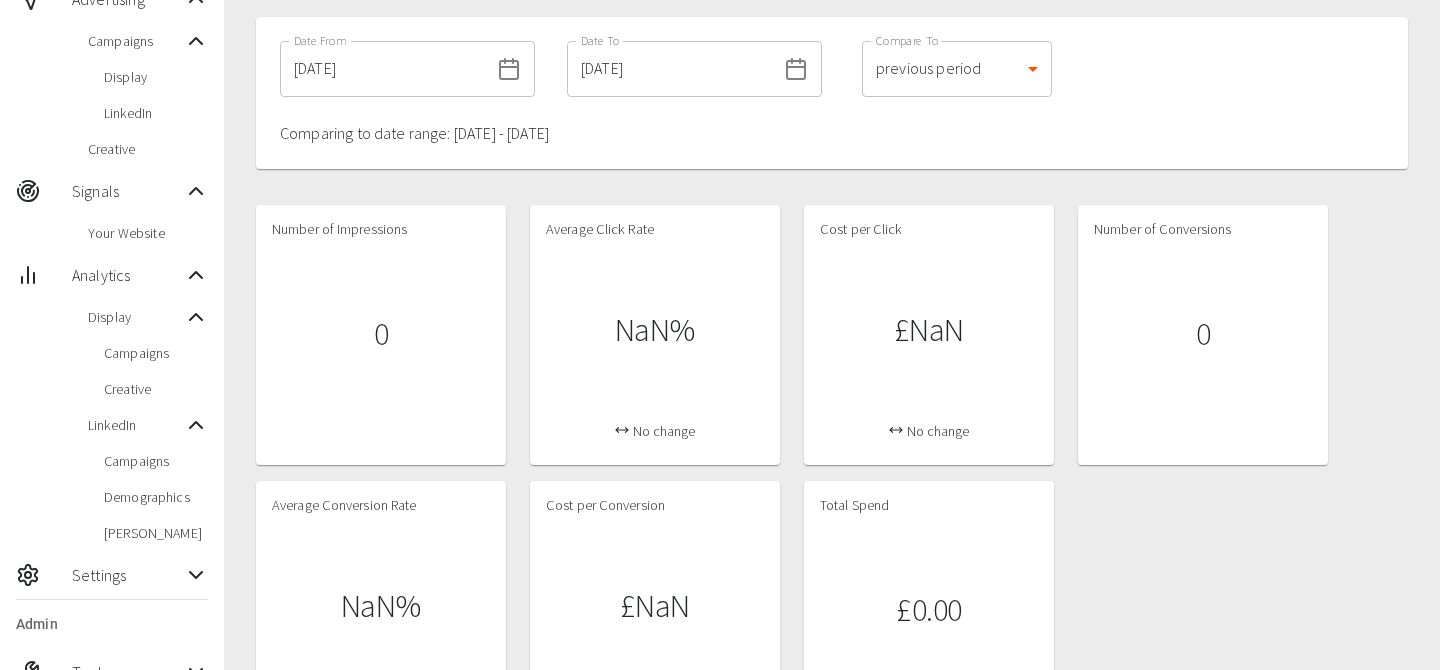 scroll, scrollTop: 0, scrollLeft: 0, axis: both 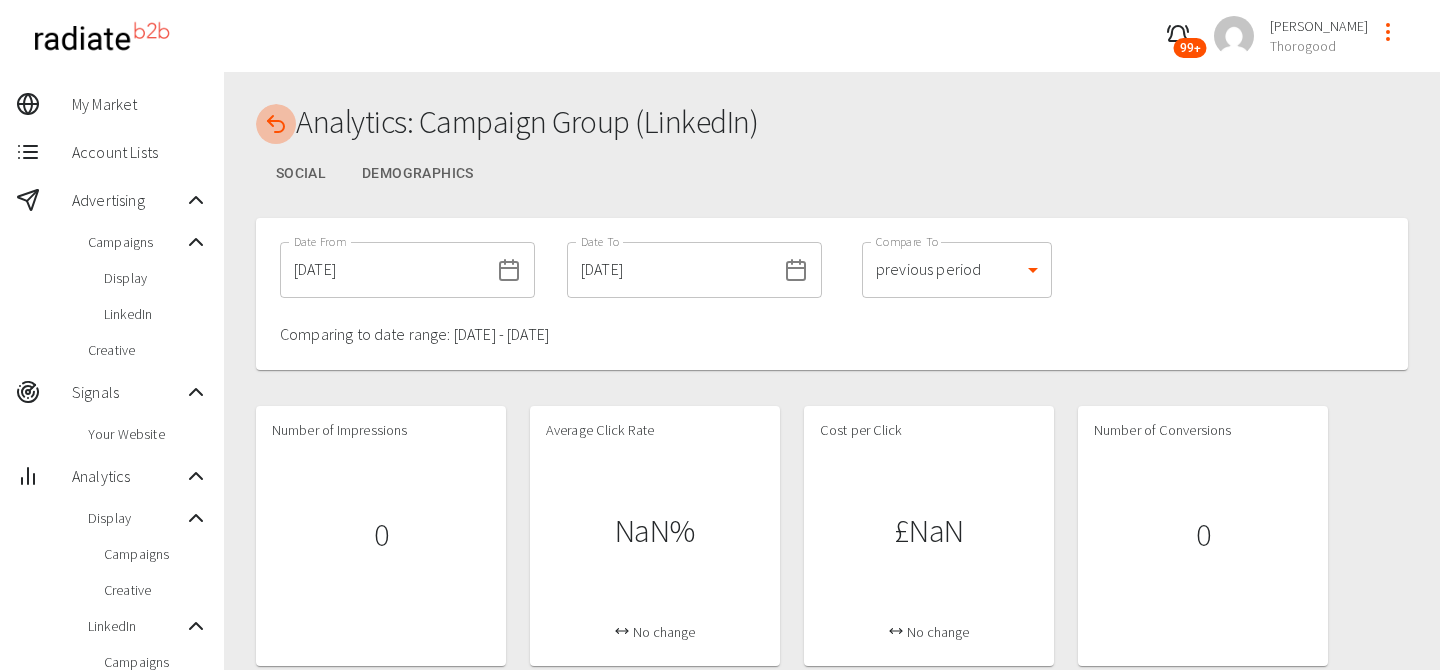 click 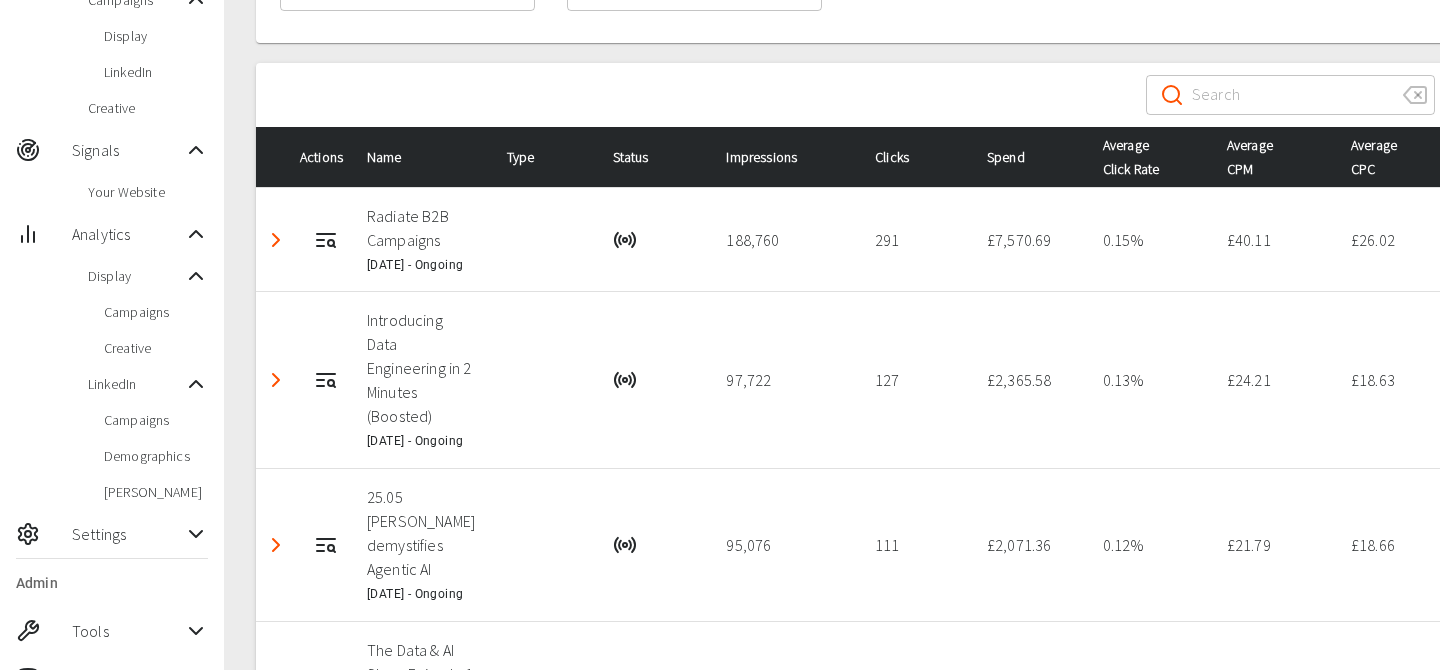 scroll, scrollTop: 253, scrollLeft: 0, axis: vertical 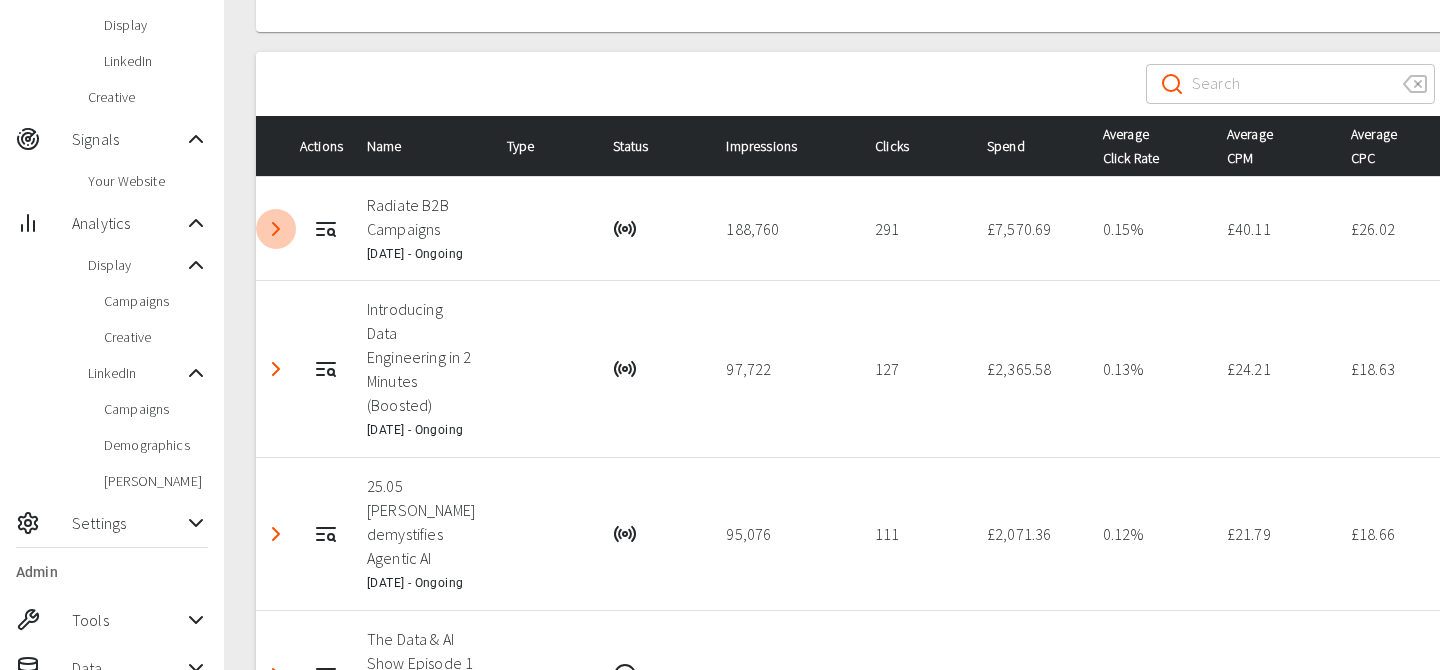 click 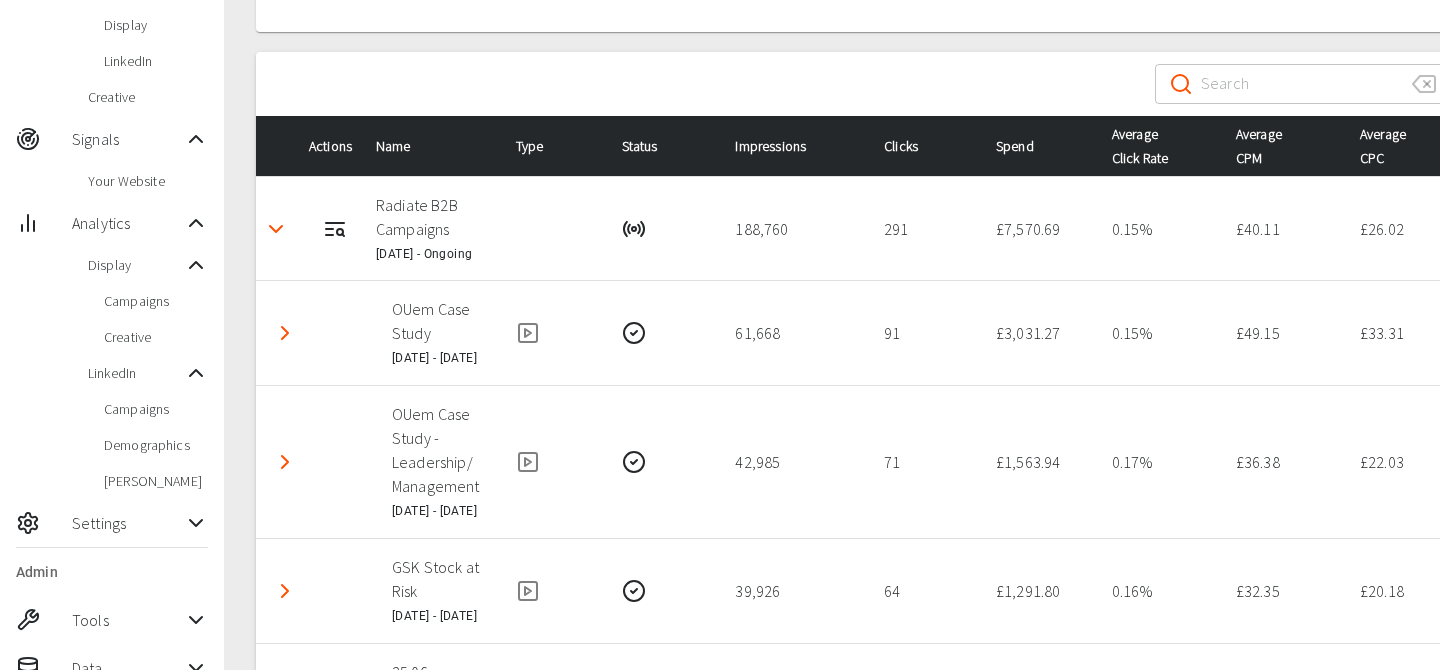 click at bounding box center [285, 333] 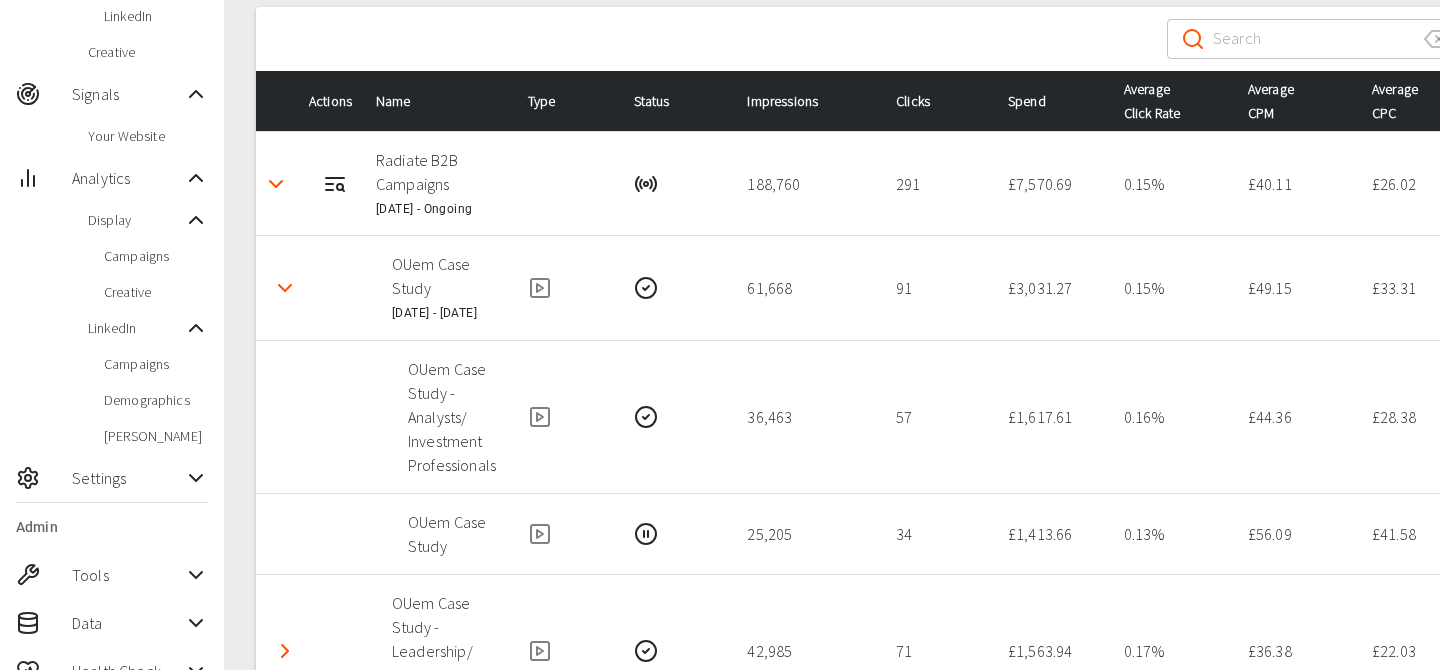scroll, scrollTop: 301, scrollLeft: 0, axis: vertical 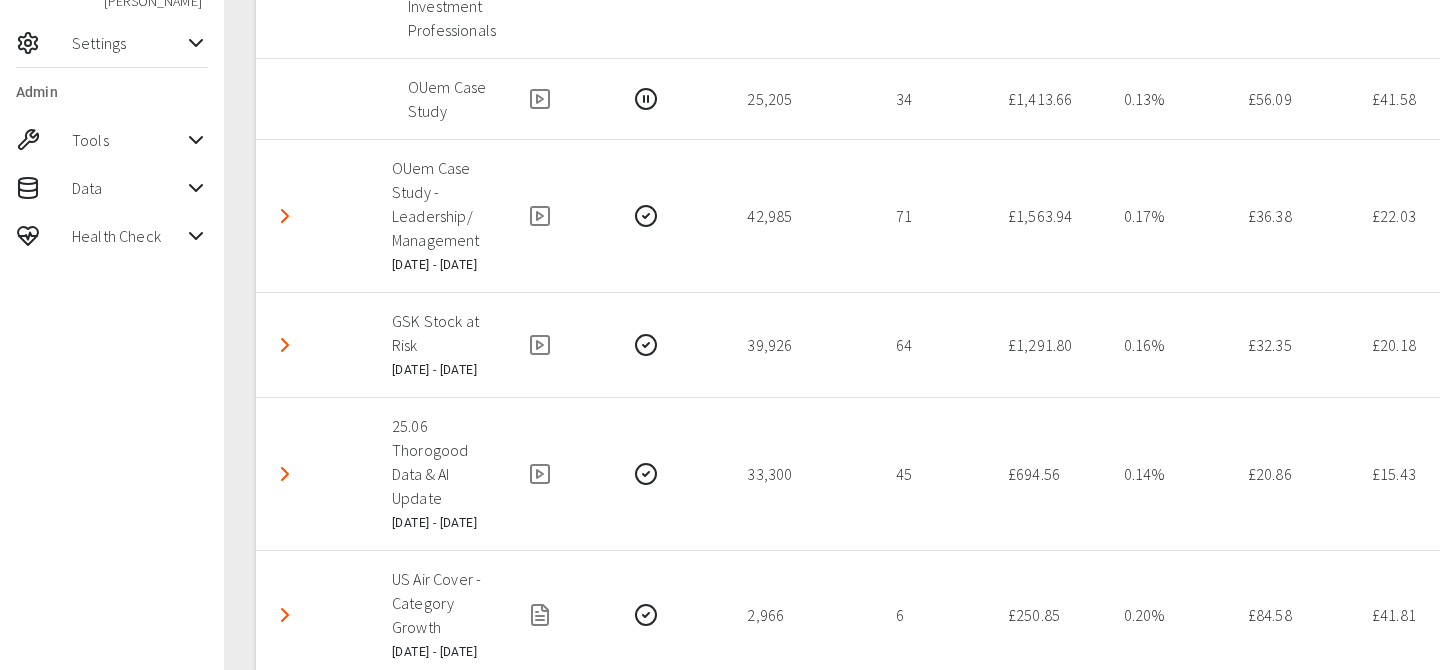 click on "Health Check" at bounding box center (128, 236) 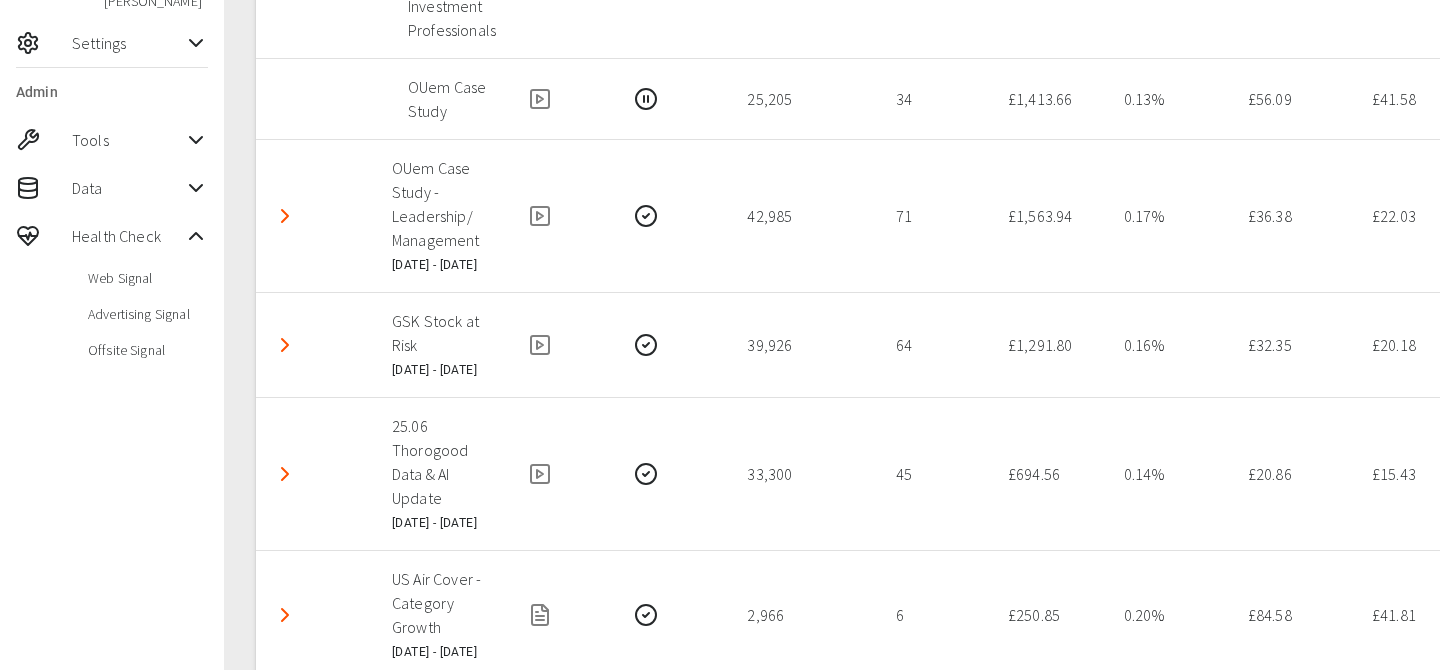click on "Web Signal" at bounding box center (112, 278) 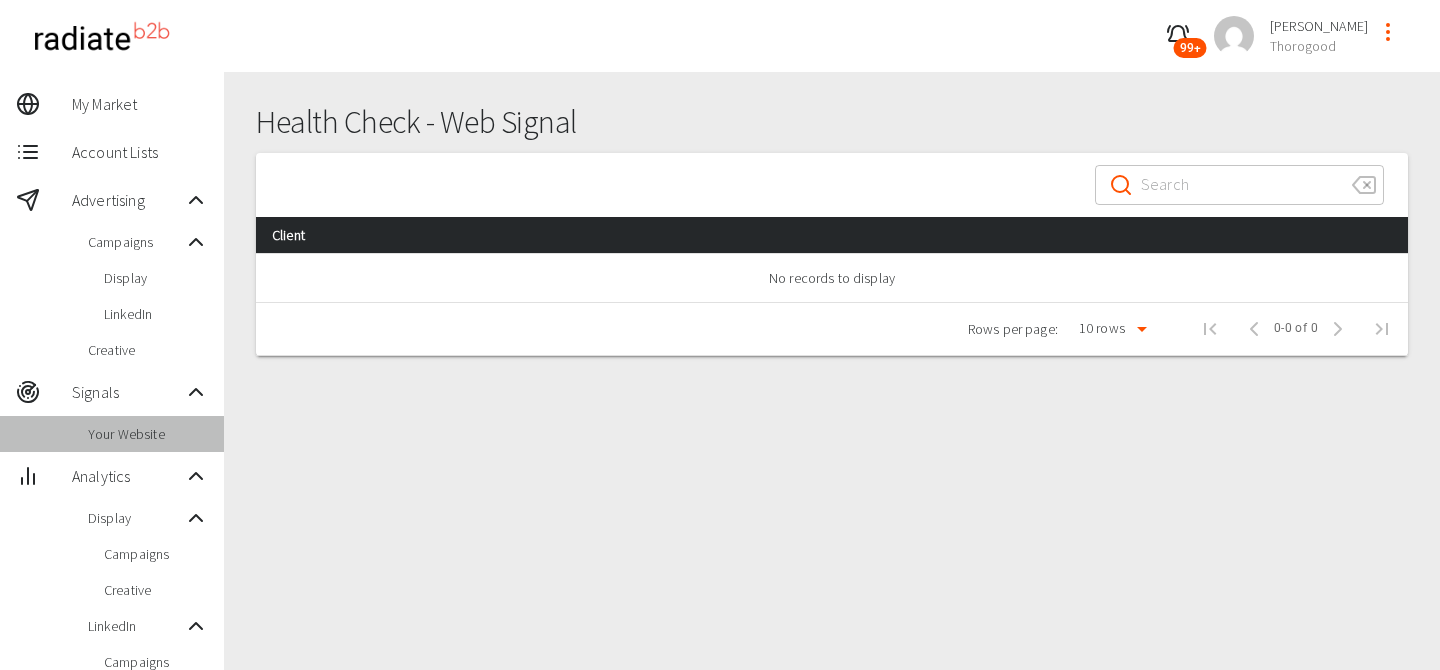 click on "Your Website" at bounding box center [148, 434] 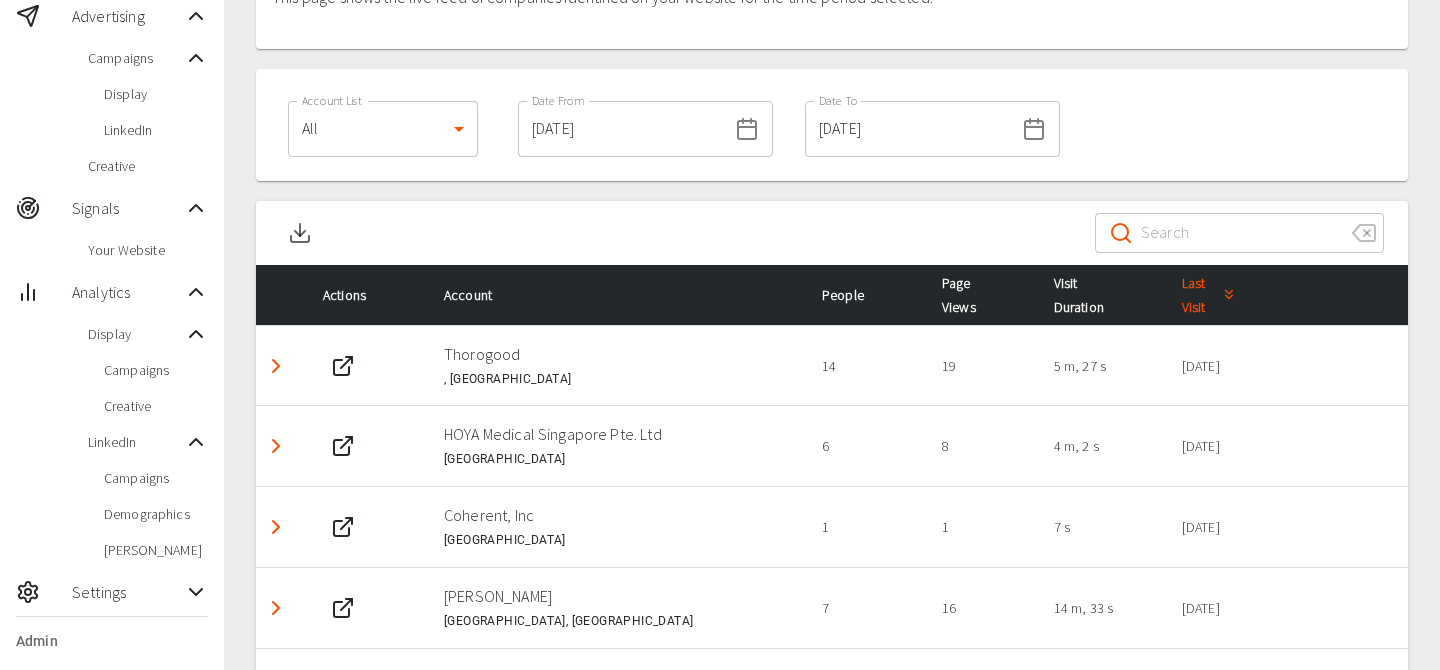 scroll, scrollTop: 157, scrollLeft: 0, axis: vertical 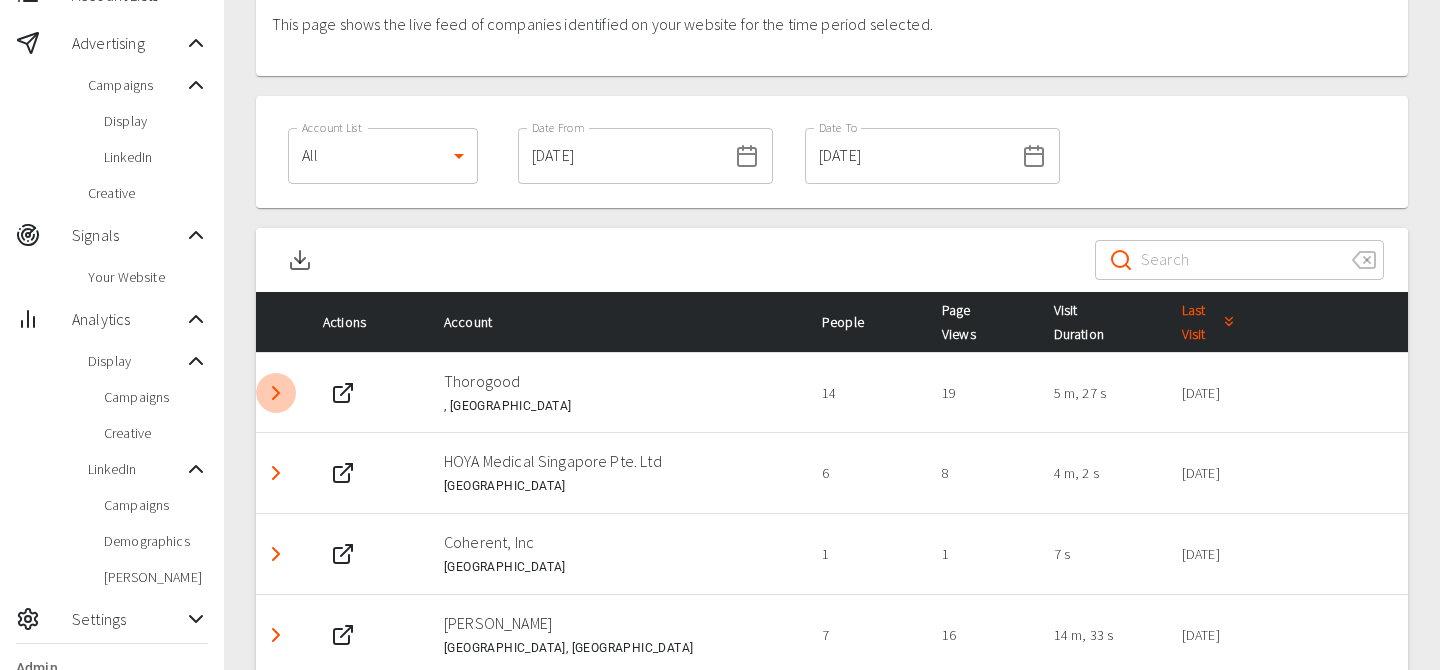 click 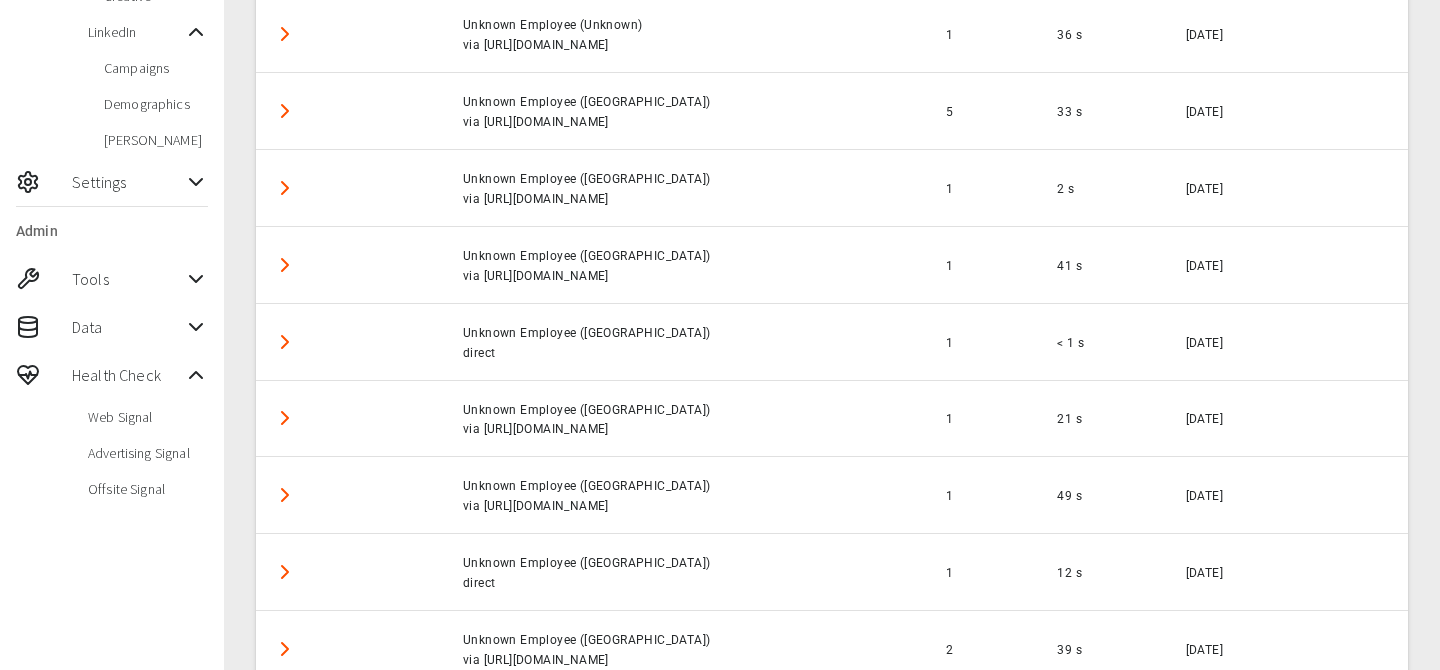 scroll, scrollTop: 0, scrollLeft: 0, axis: both 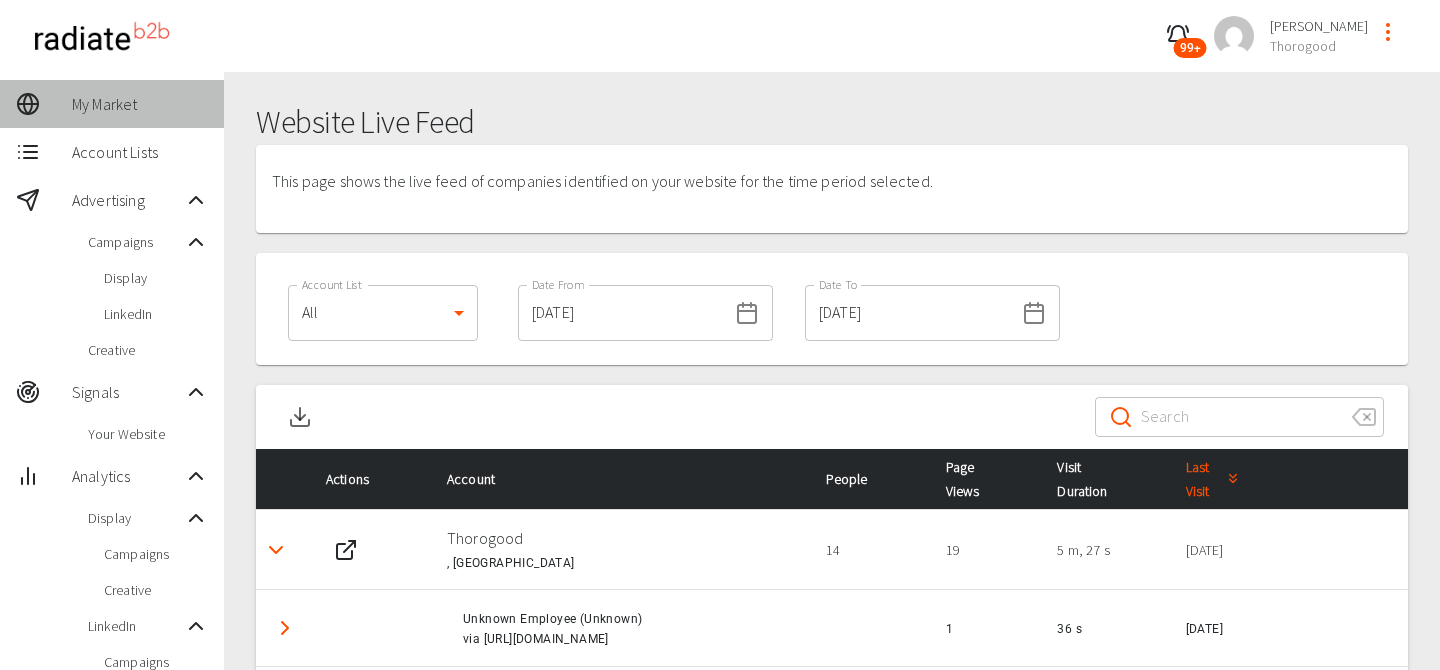click on "My Market" at bounding box center (140, 104) 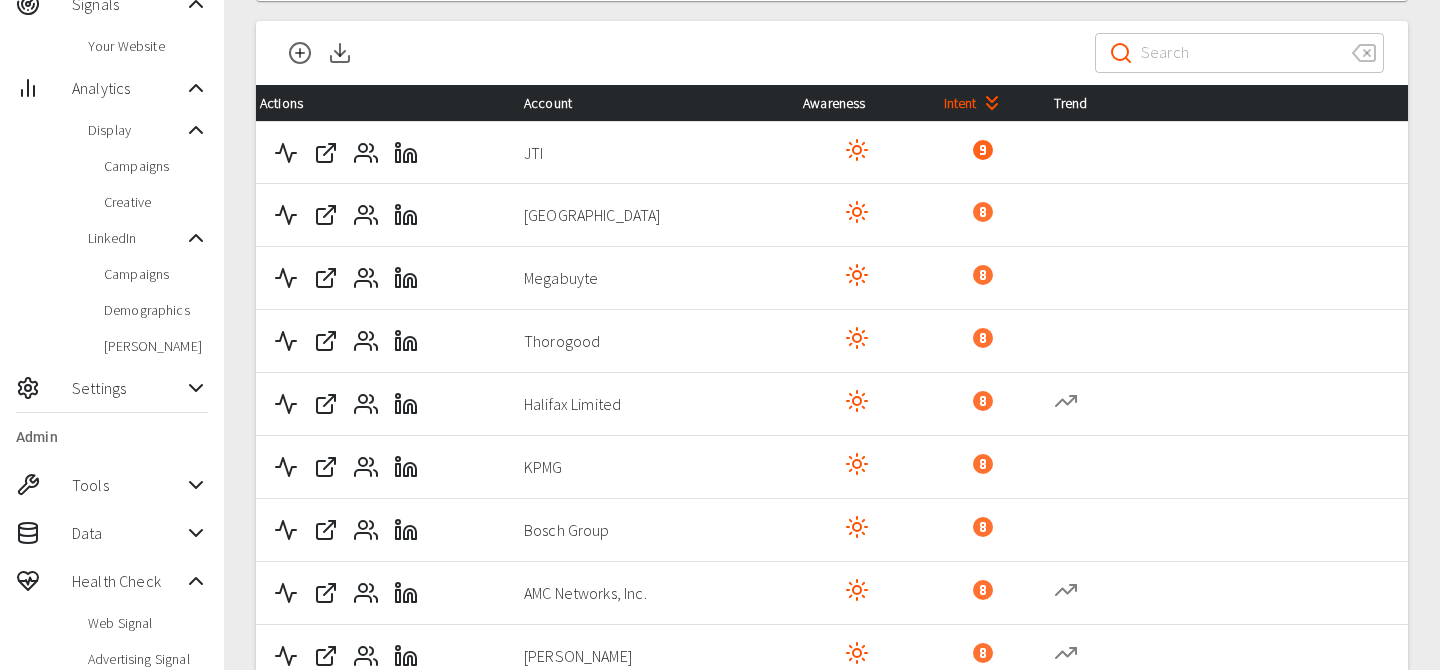 scroll, scrollTop: 0, scrollLeft: 0, axis: both 